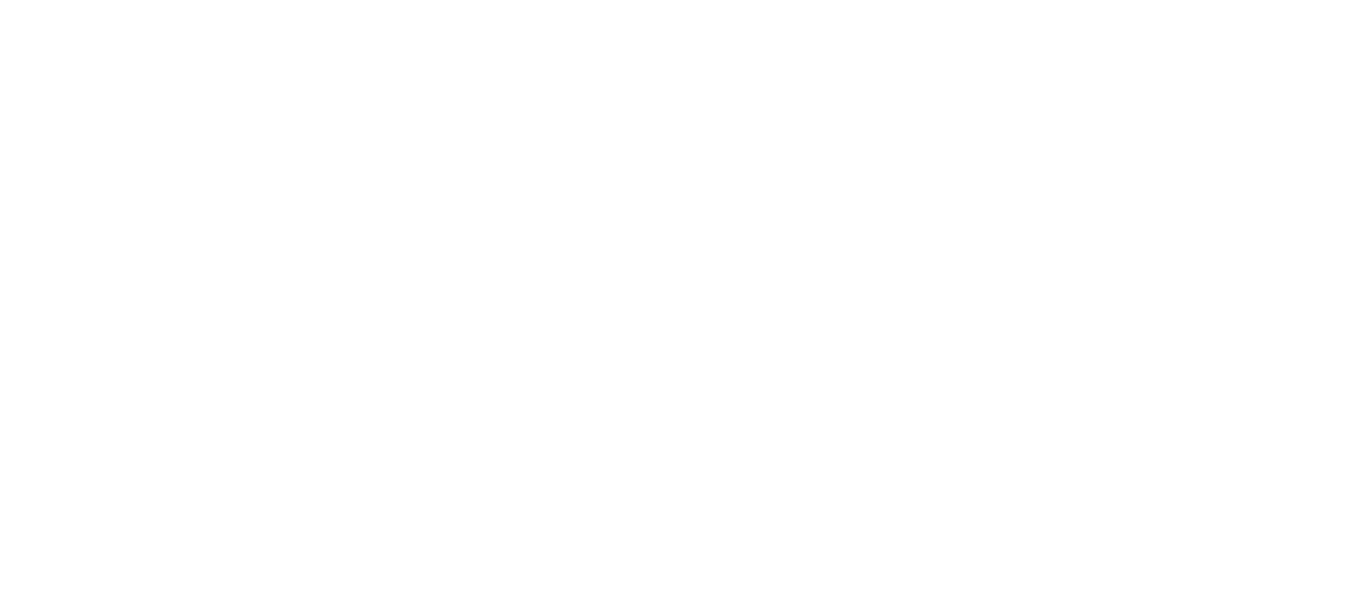 scroll, scrollTop: 0, scrollLeft: 0, axis: both 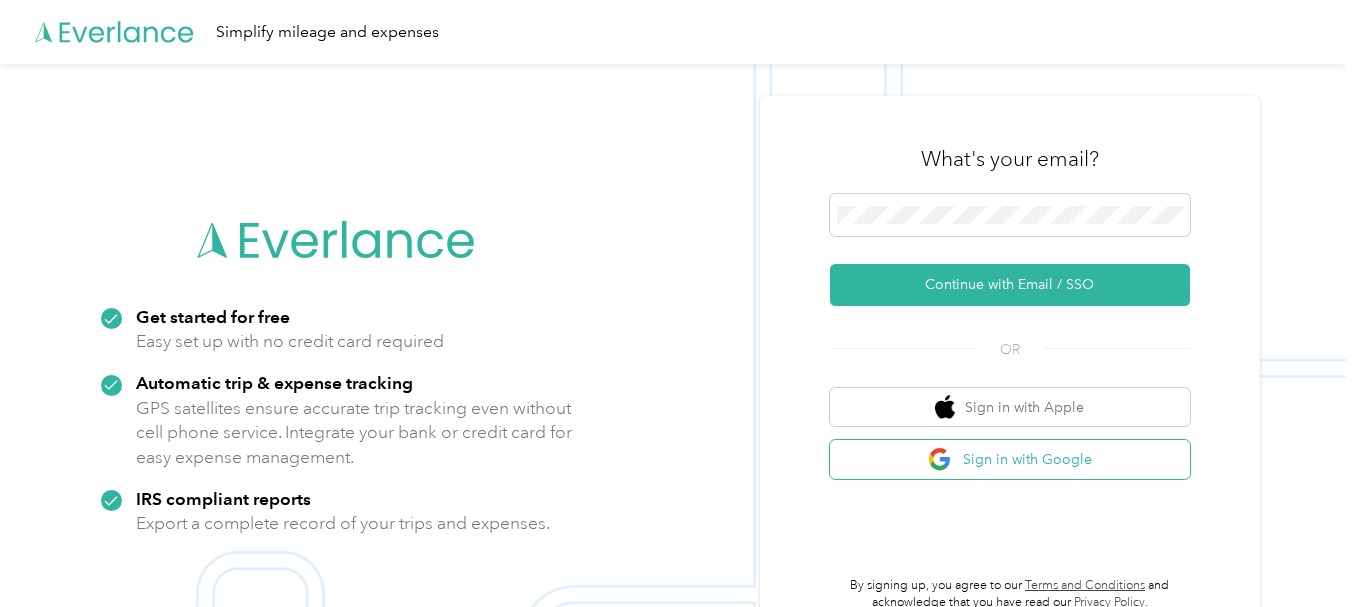 click on "Sign in with Google" at bounding box center [1010, 459] 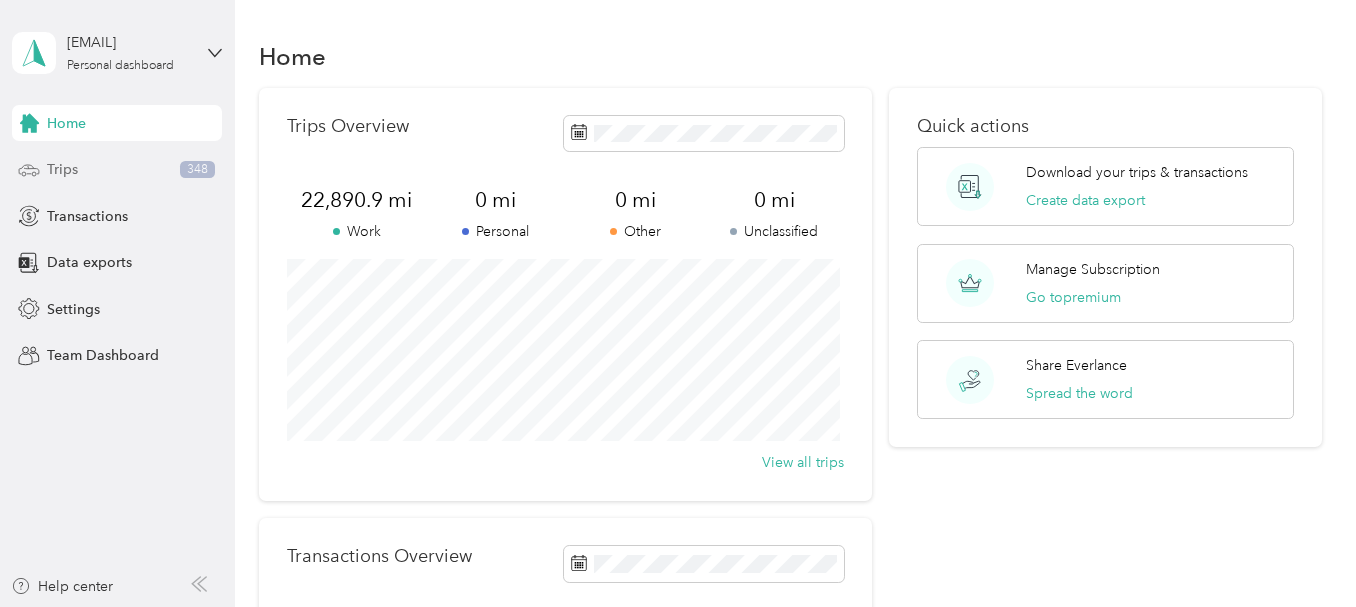 click on "Trips" at bounding box center [62, 169] 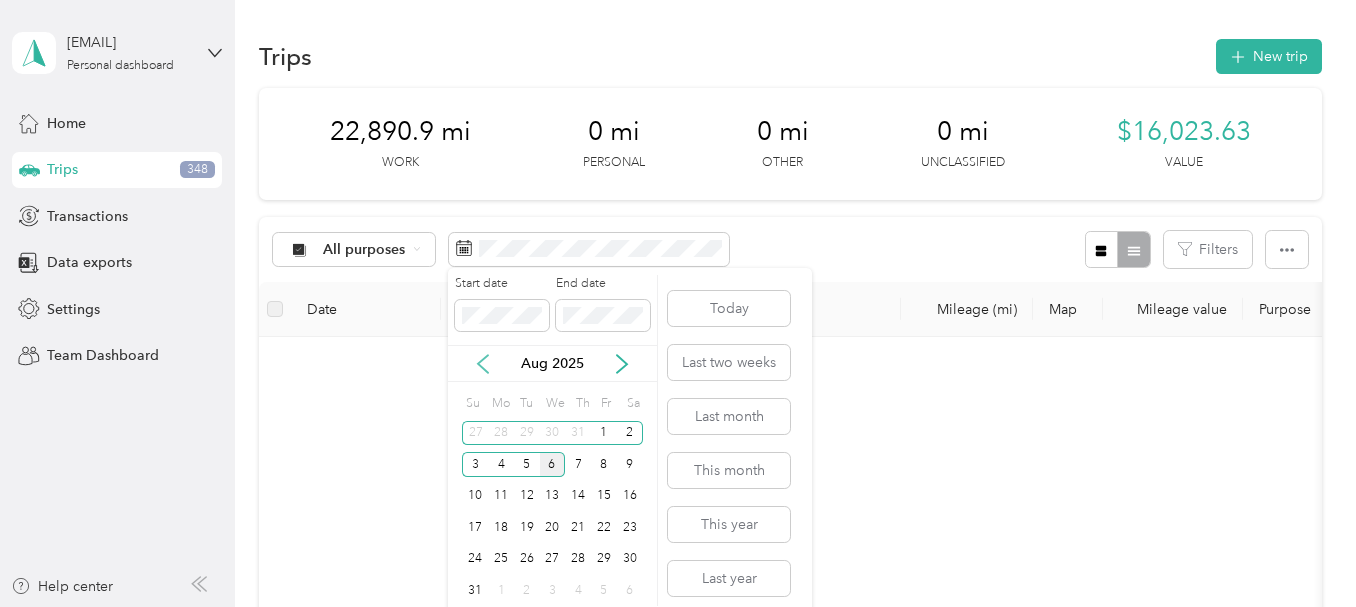 click 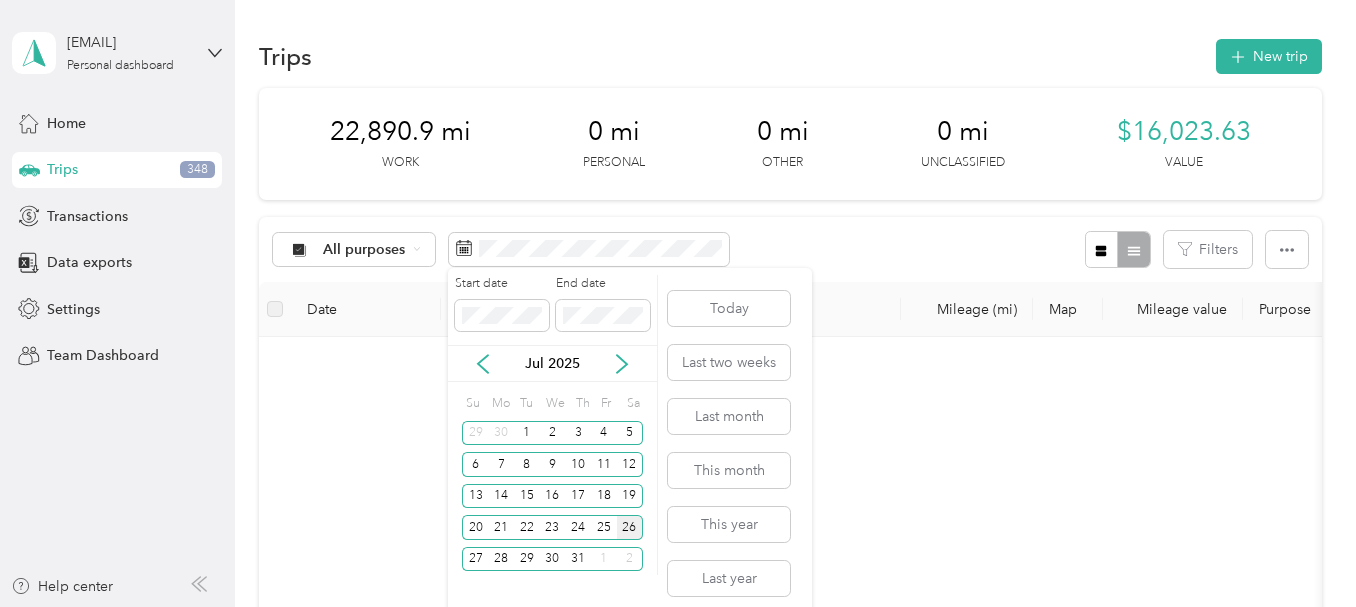 click on "26" at bounding box center [630, 527] 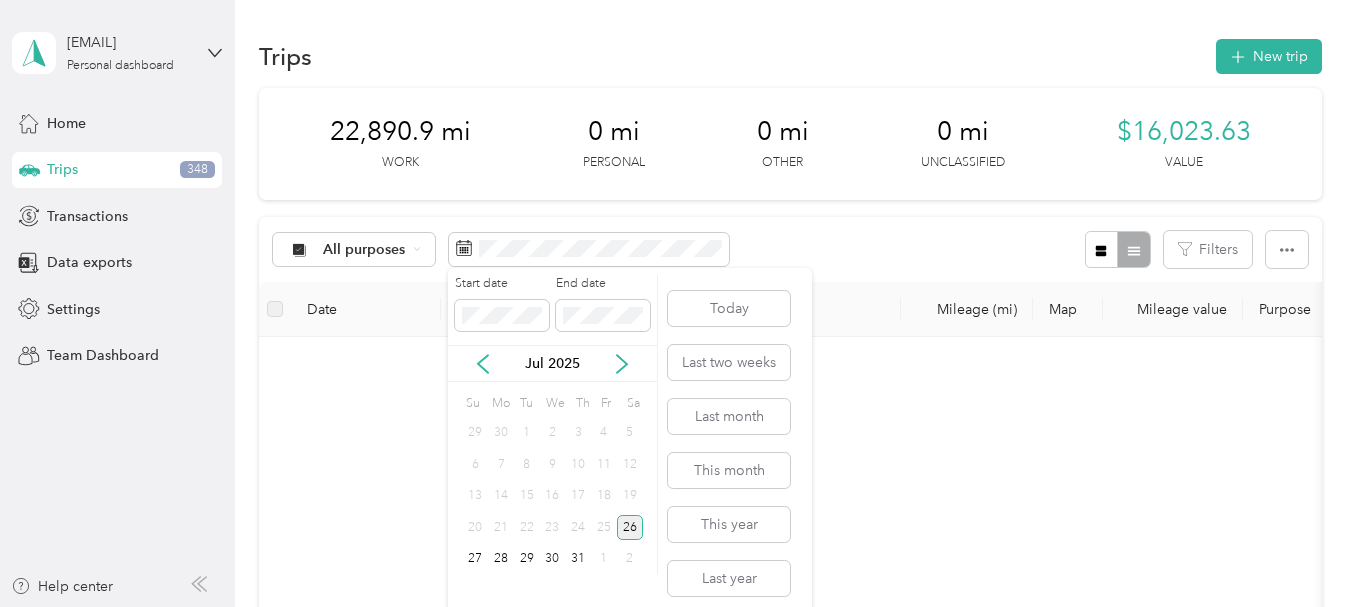 click on "26" at bounding box center [630, 527] 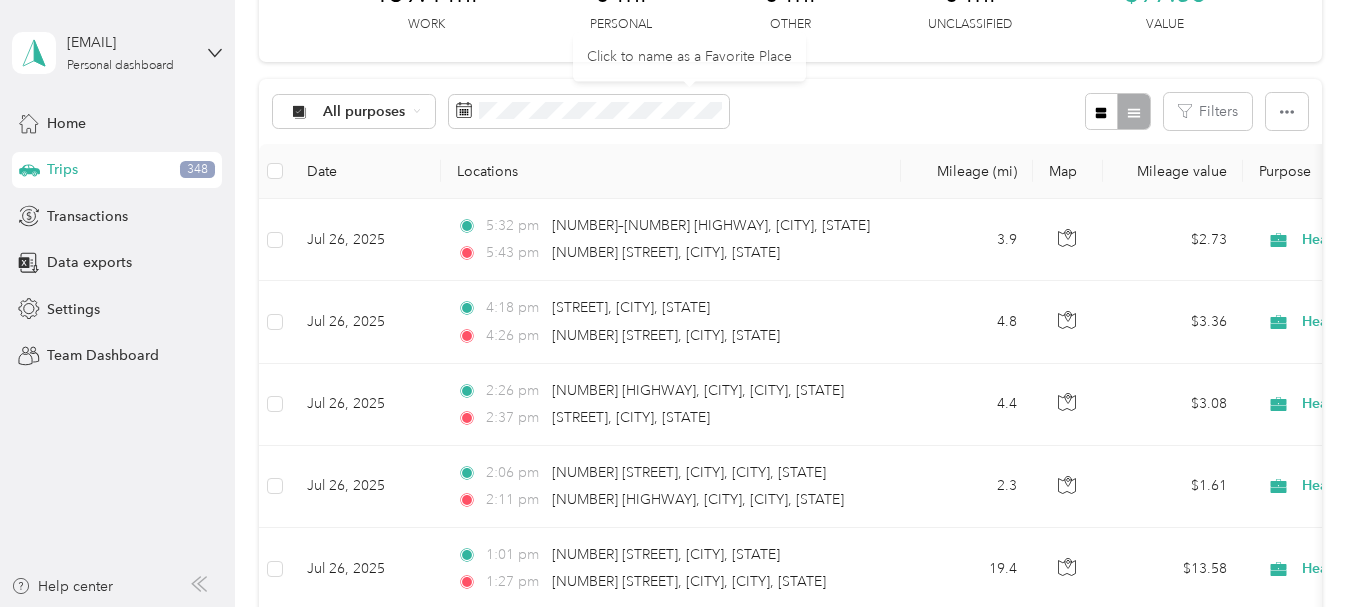 scroll, scrollTop: 0, scrollLeft: 0, axis: both 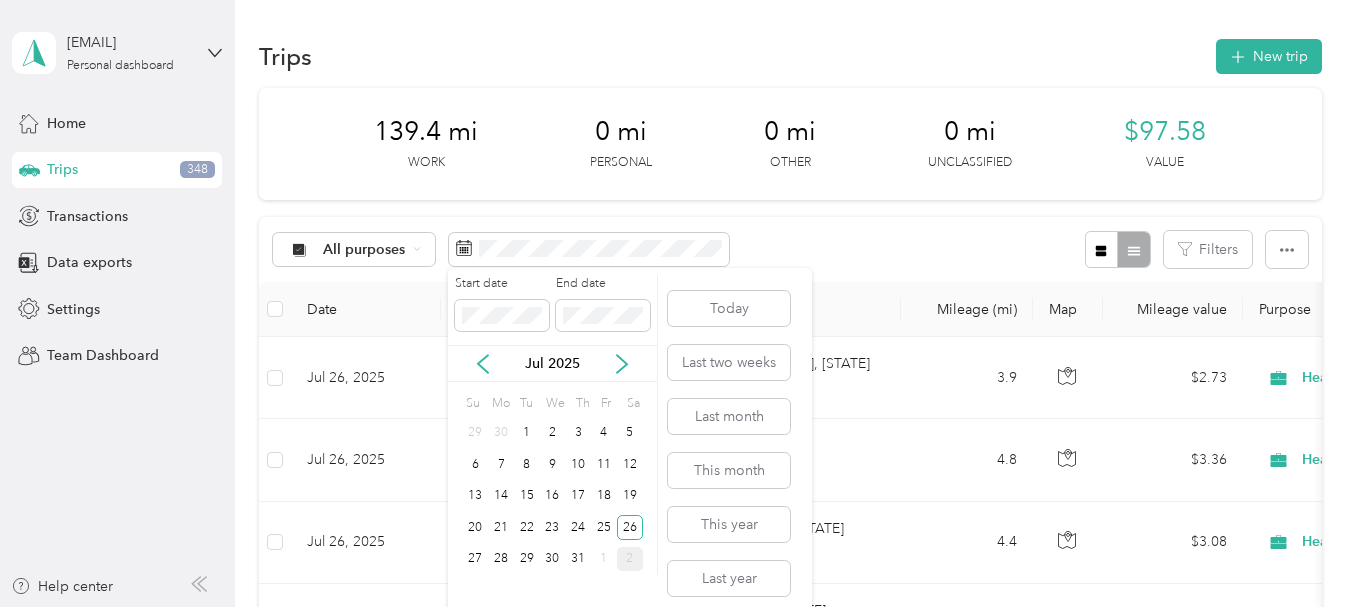 click on "2" at bounding box center (630, 559) 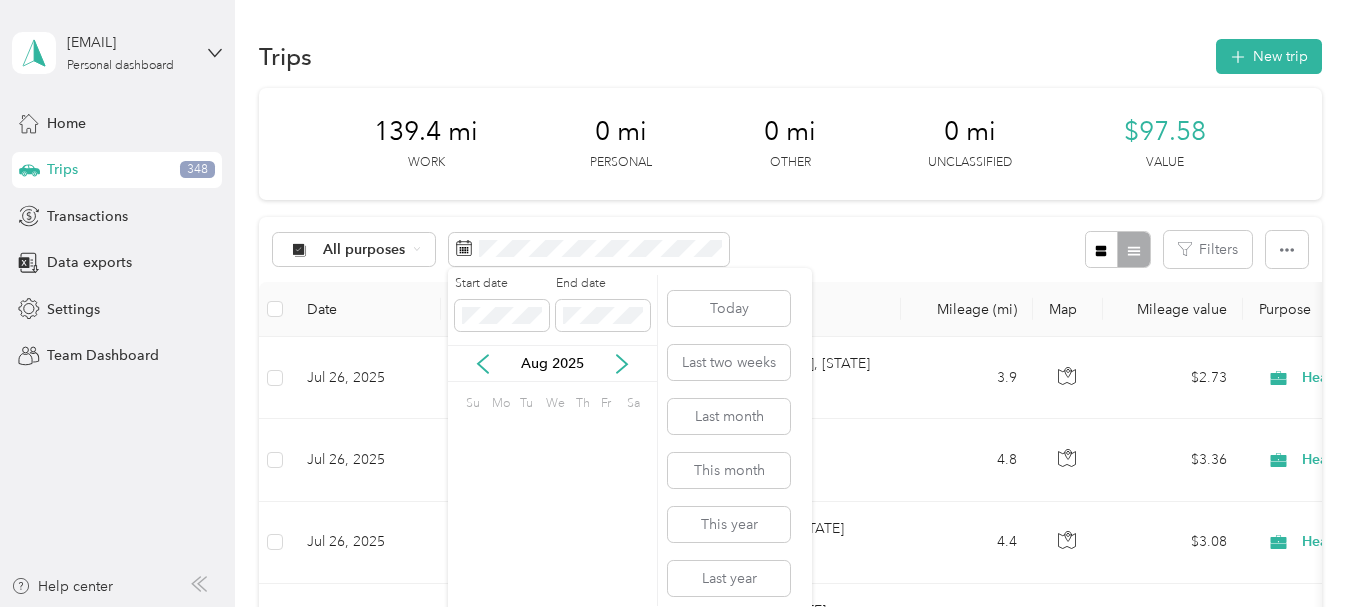 click on "30" at bounding box center (630, 559) 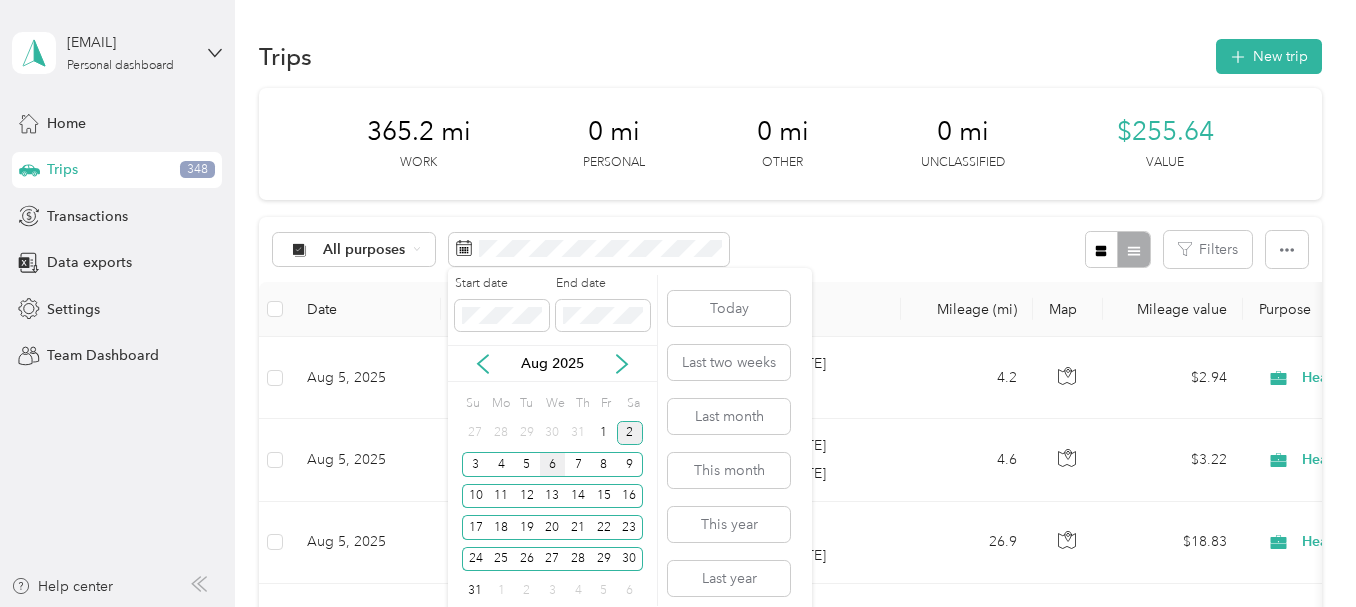 click on "2" at bounding box center (630, 433) 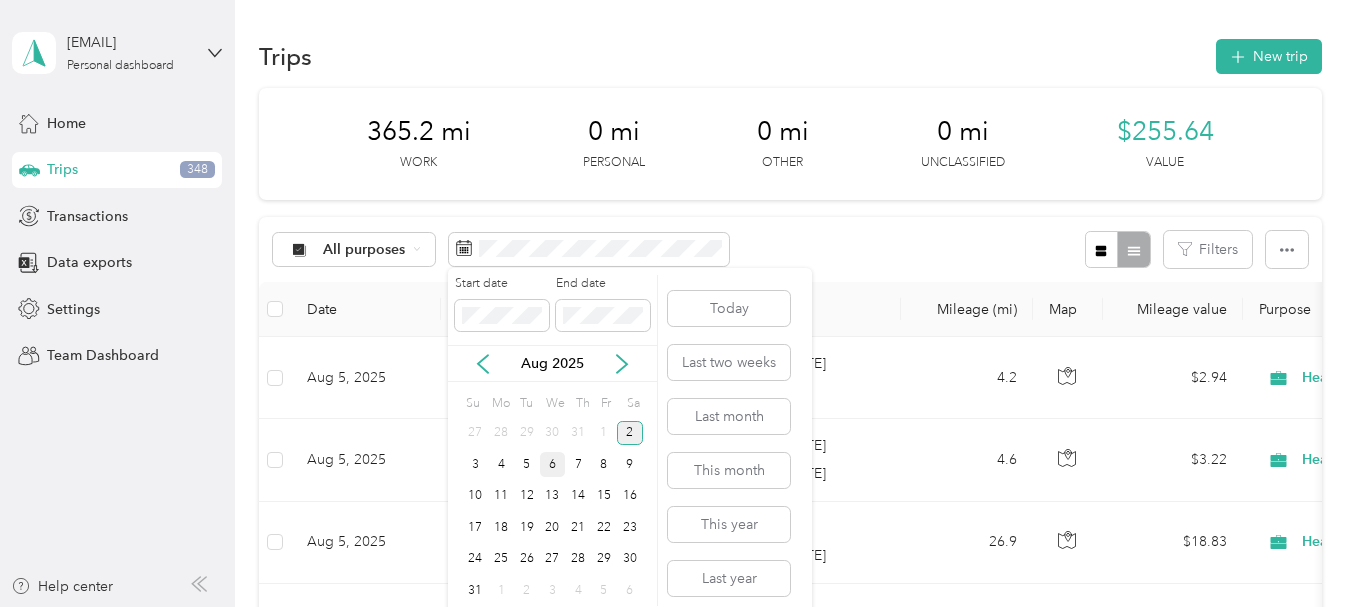 click on "2" at bounding box center (630, 433) 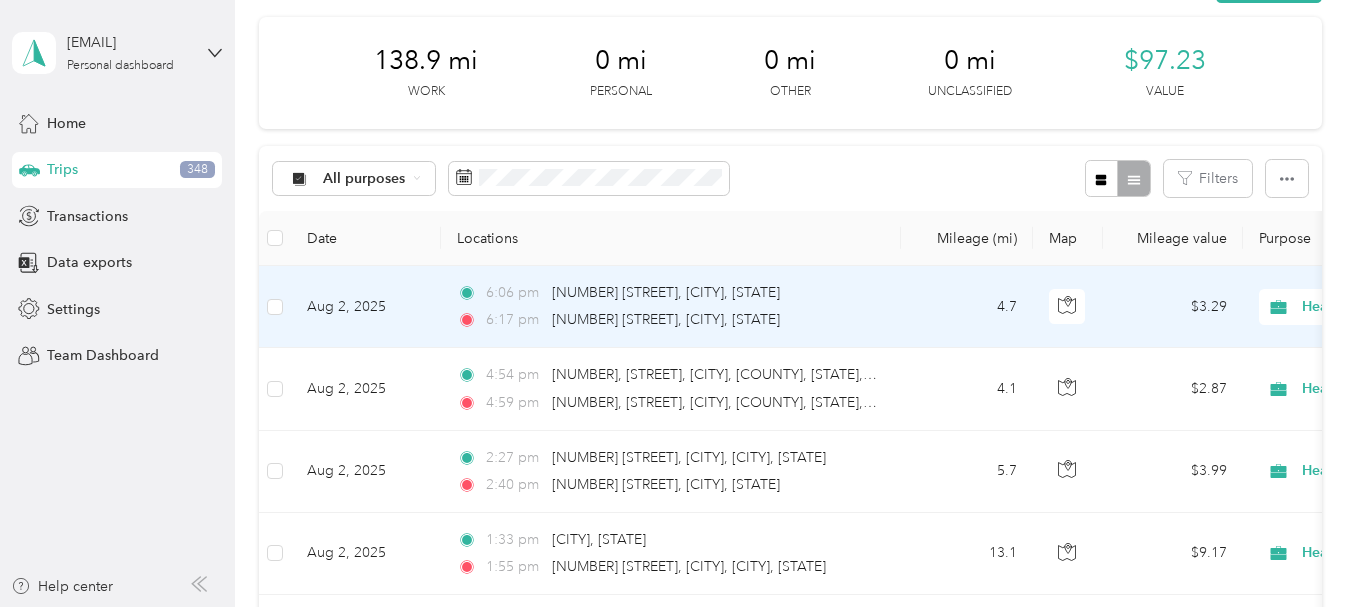 scroll, scrollTop: 300, scrollLeft: 0, axis: vertical 